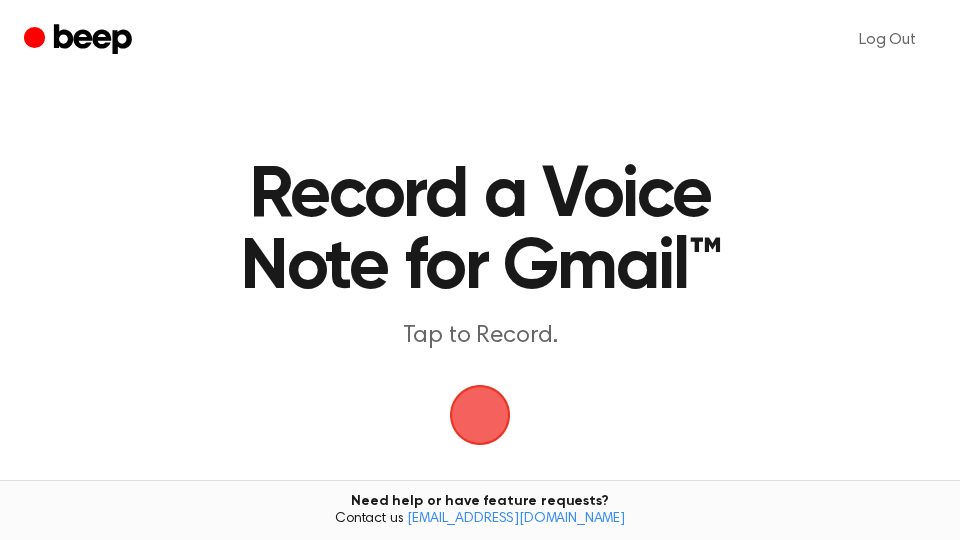 scroll, scrollTop: 0, scrollLeft: 0, axis: both 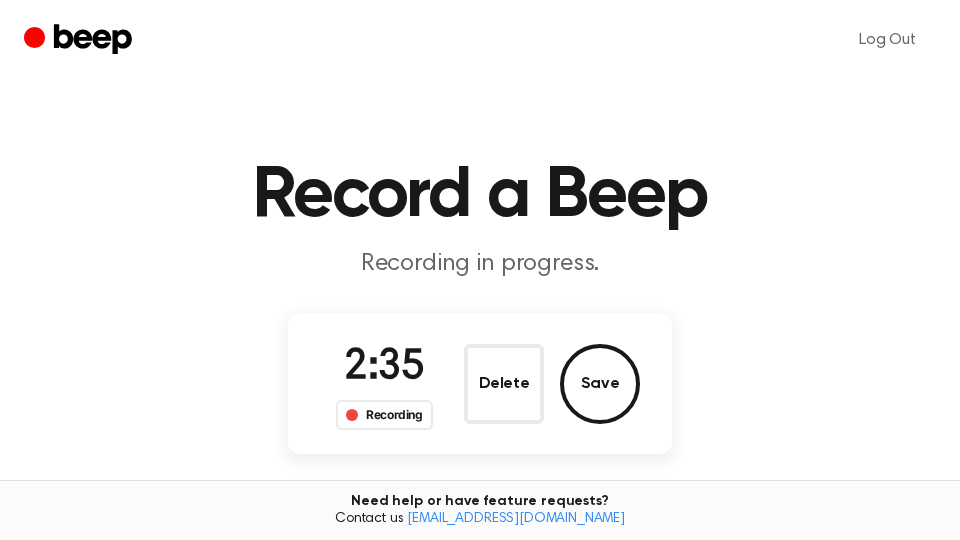 click on "Save" at bounding box center (600, 384) 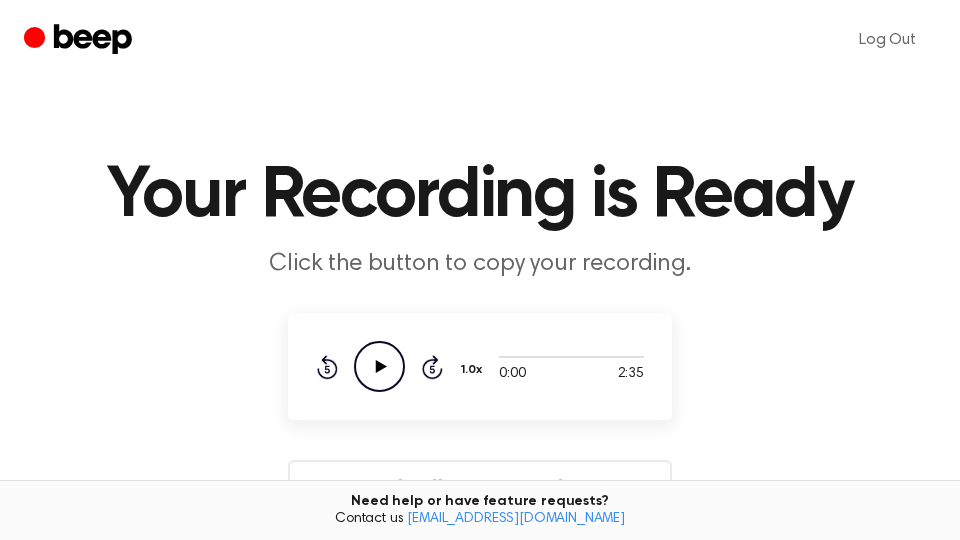 click on "Play Audio" 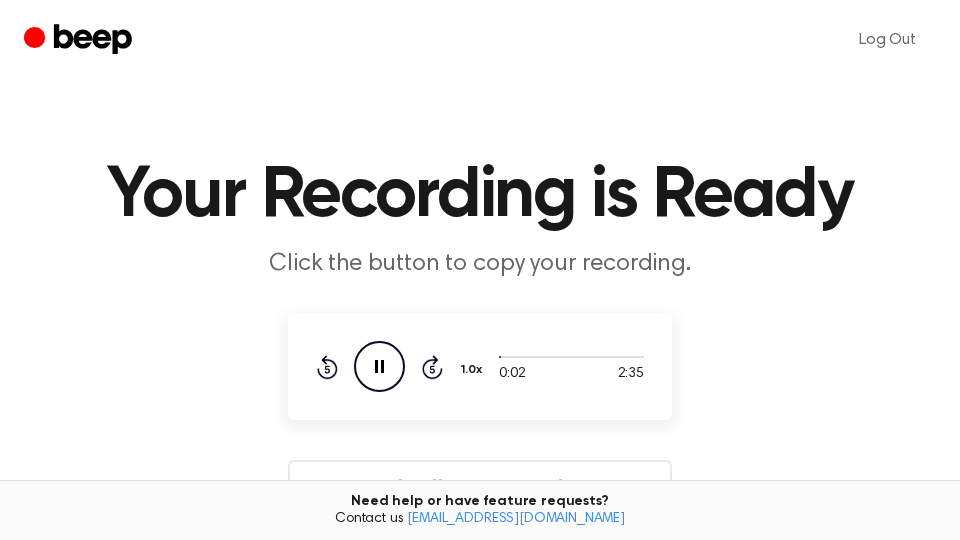 click on "Pause Audio" 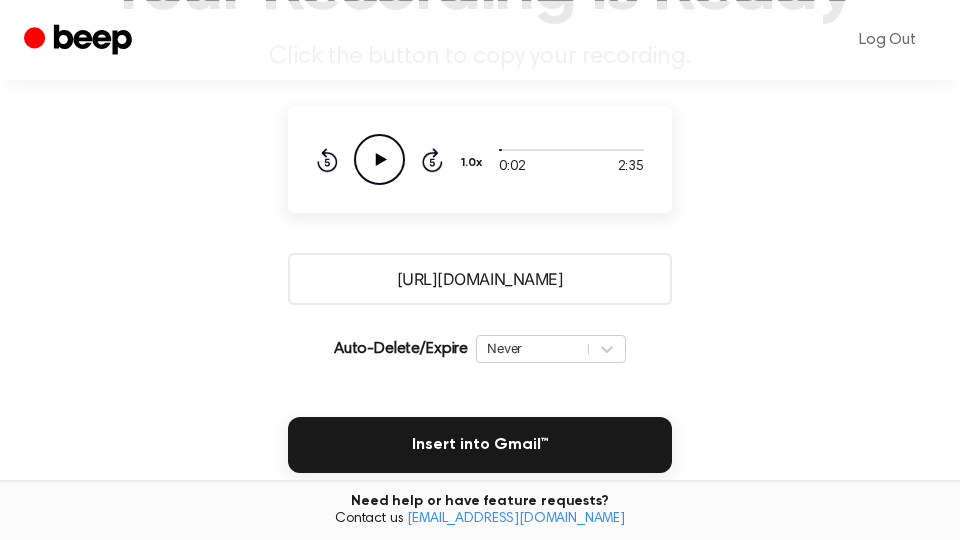 scroll, scrollTop: 340, scrollLeft: 0, axis: vertical 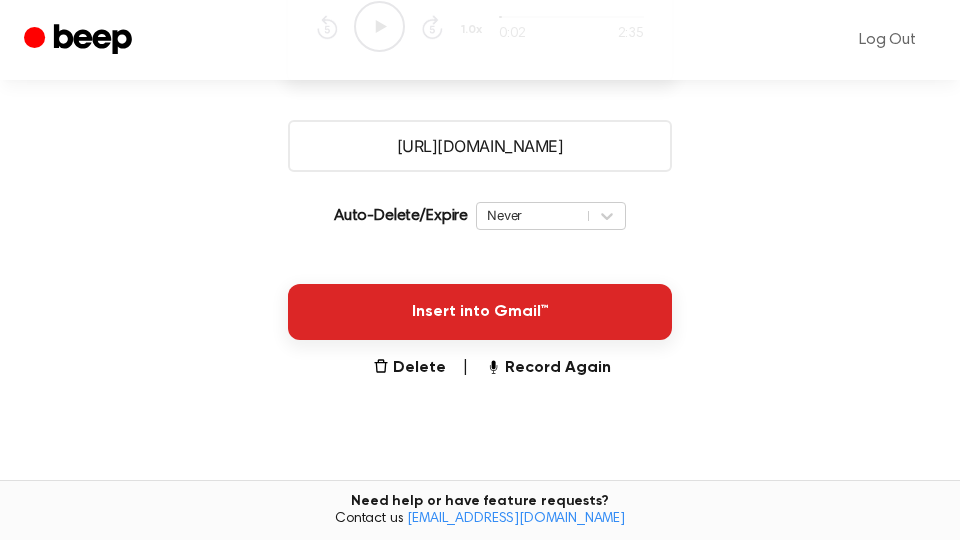 click on "Insert into Gmail™" at bounding box center (480, 312) 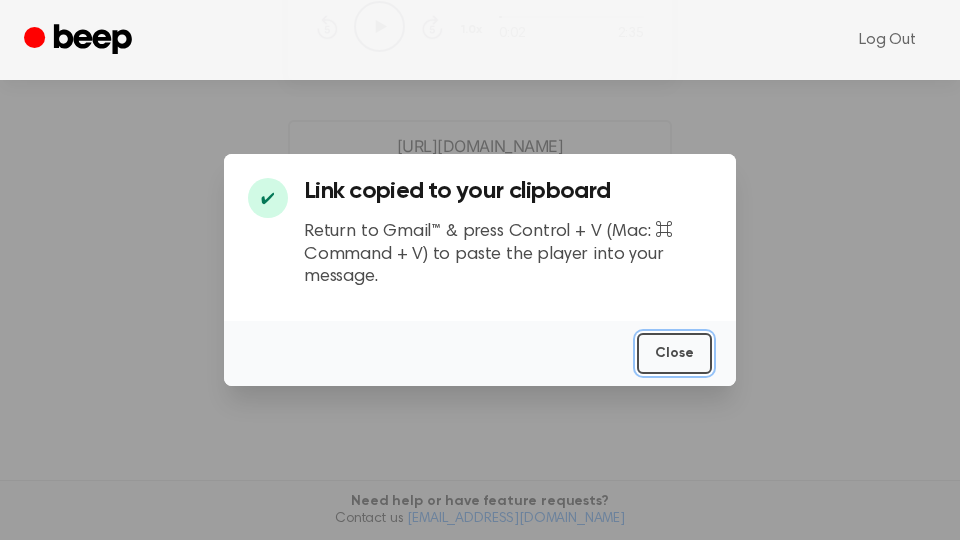 click on "Close" at bounding box center (674, 353) 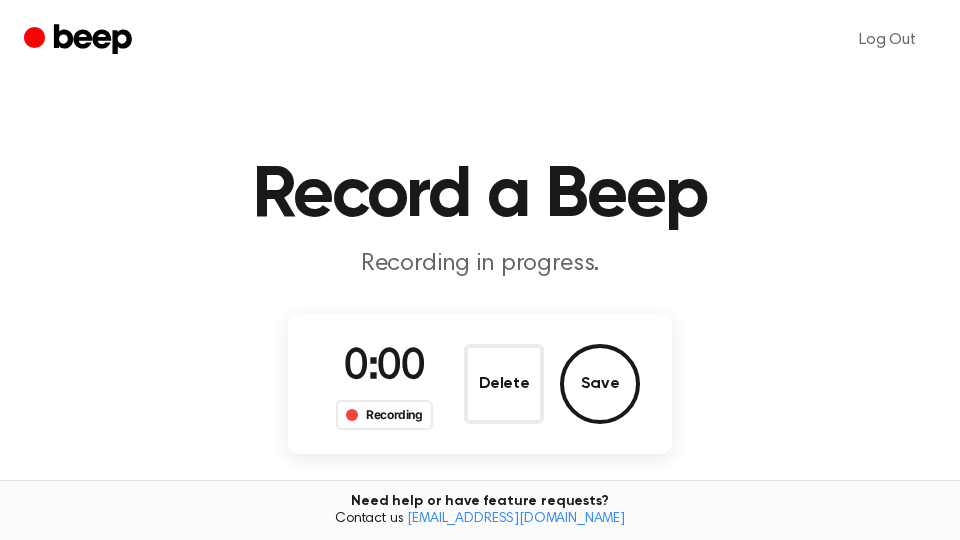 scroll, scrollTop: 0, scrollLeft: 0, axis: both 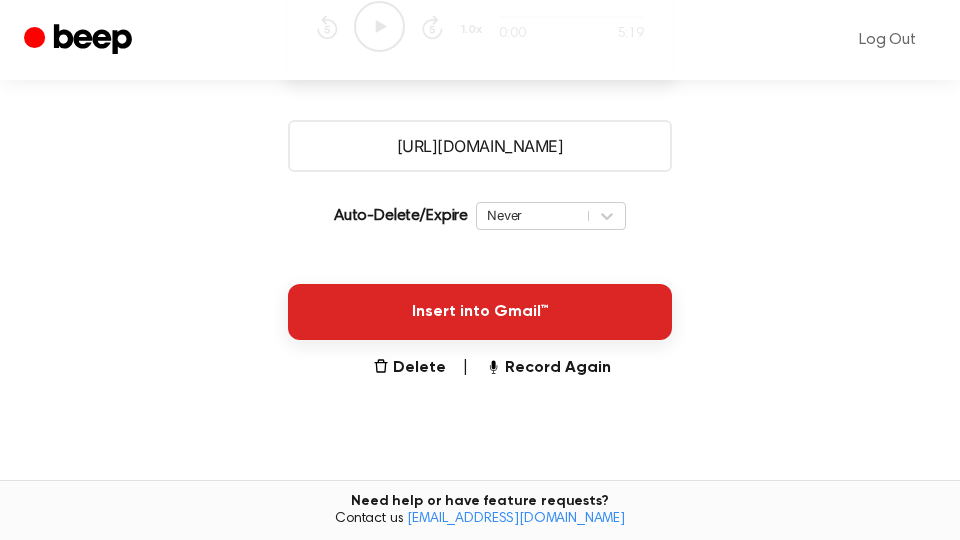 click on "Insert into Gmail™" at bounding box center [480, 312] 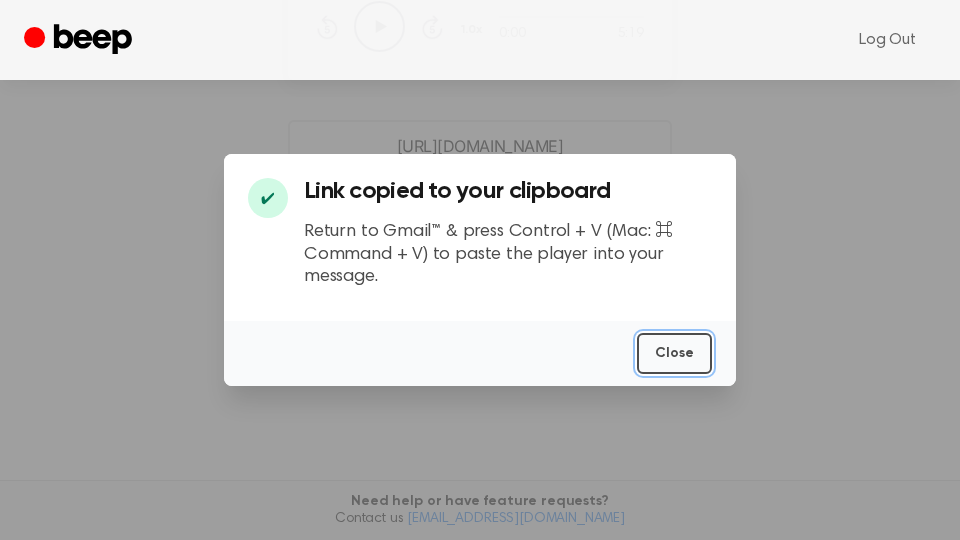 click on "Close" at bounding box center (674, 353) 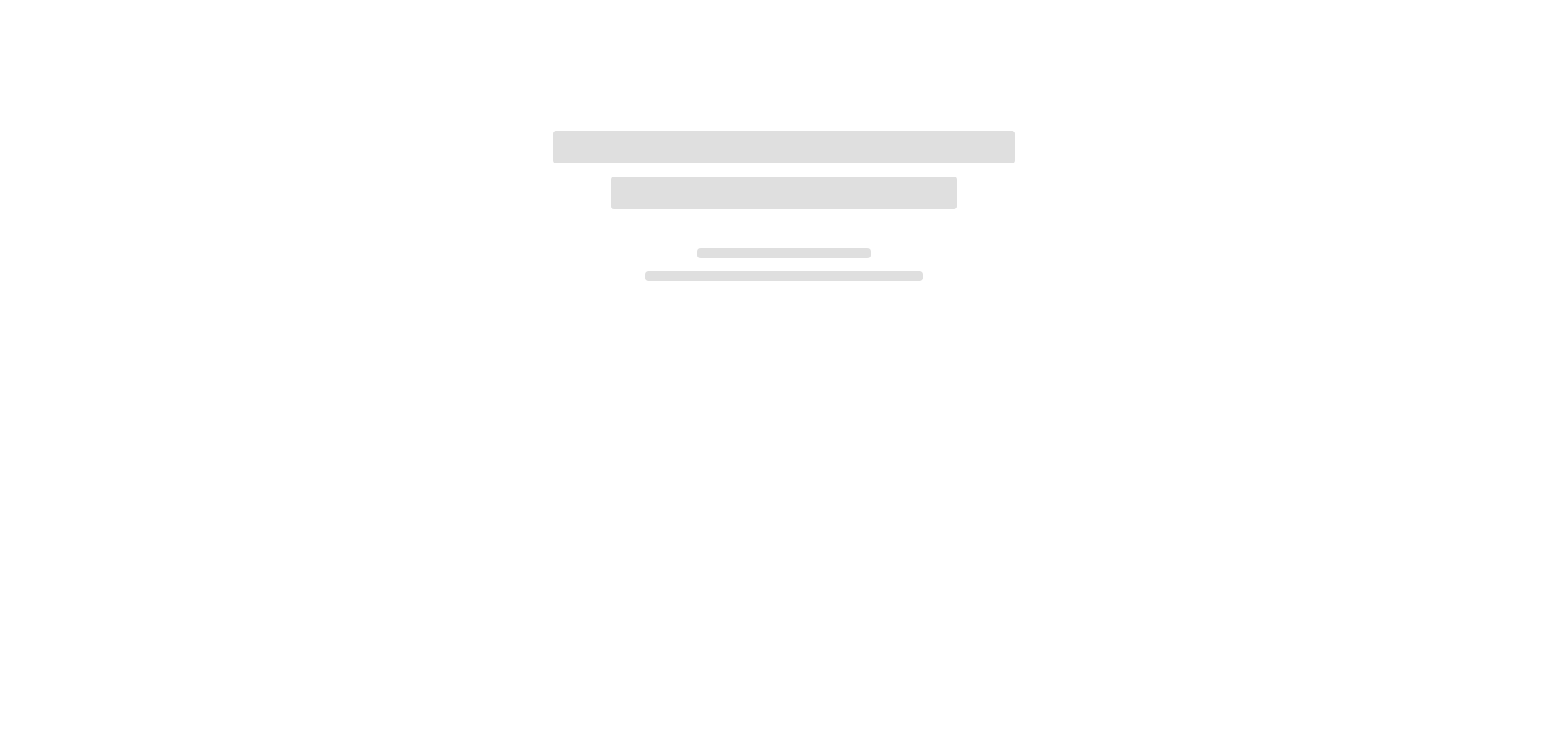 scroll, scrollTop: 0, scrollLeft: 0, axis: both 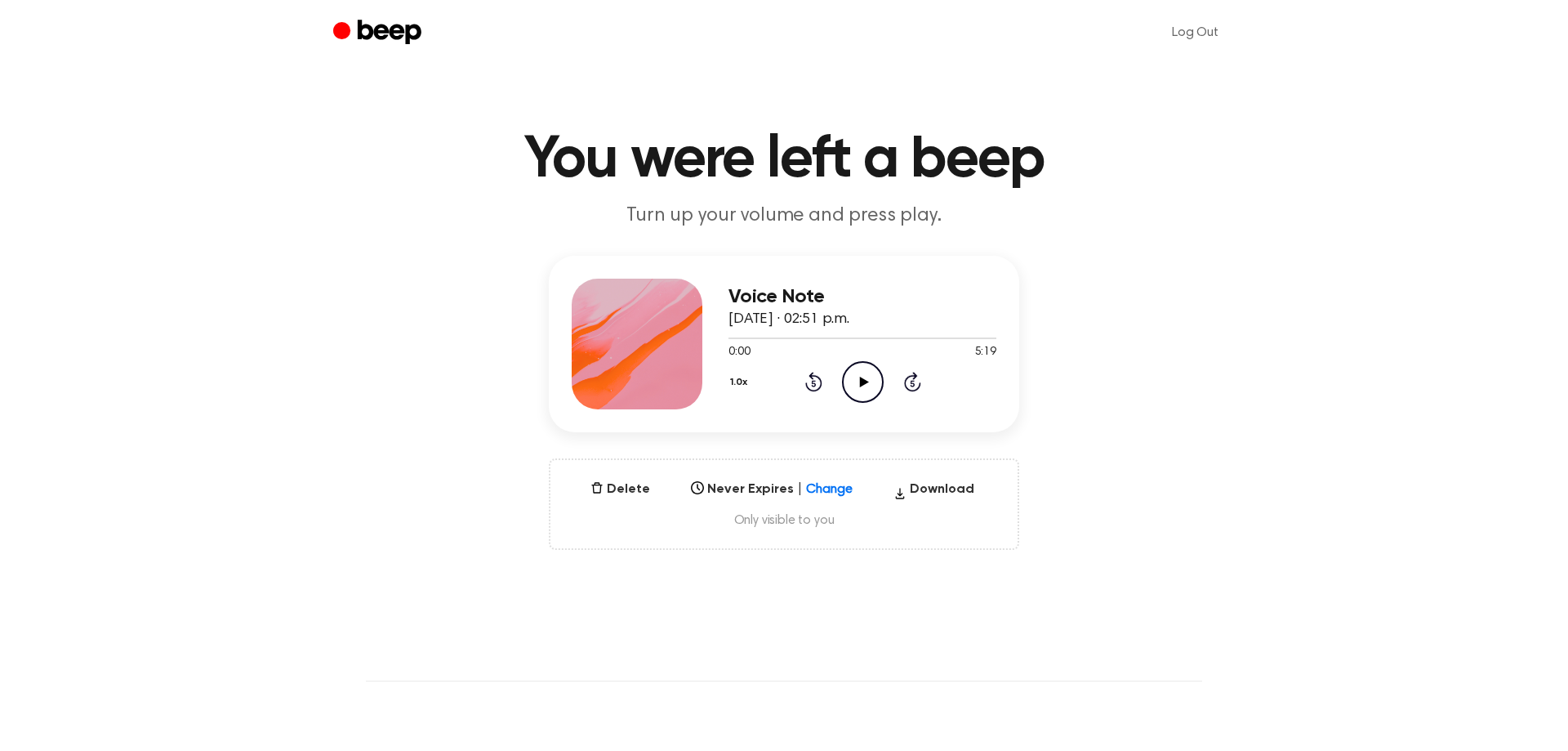 click on "Play Audio" 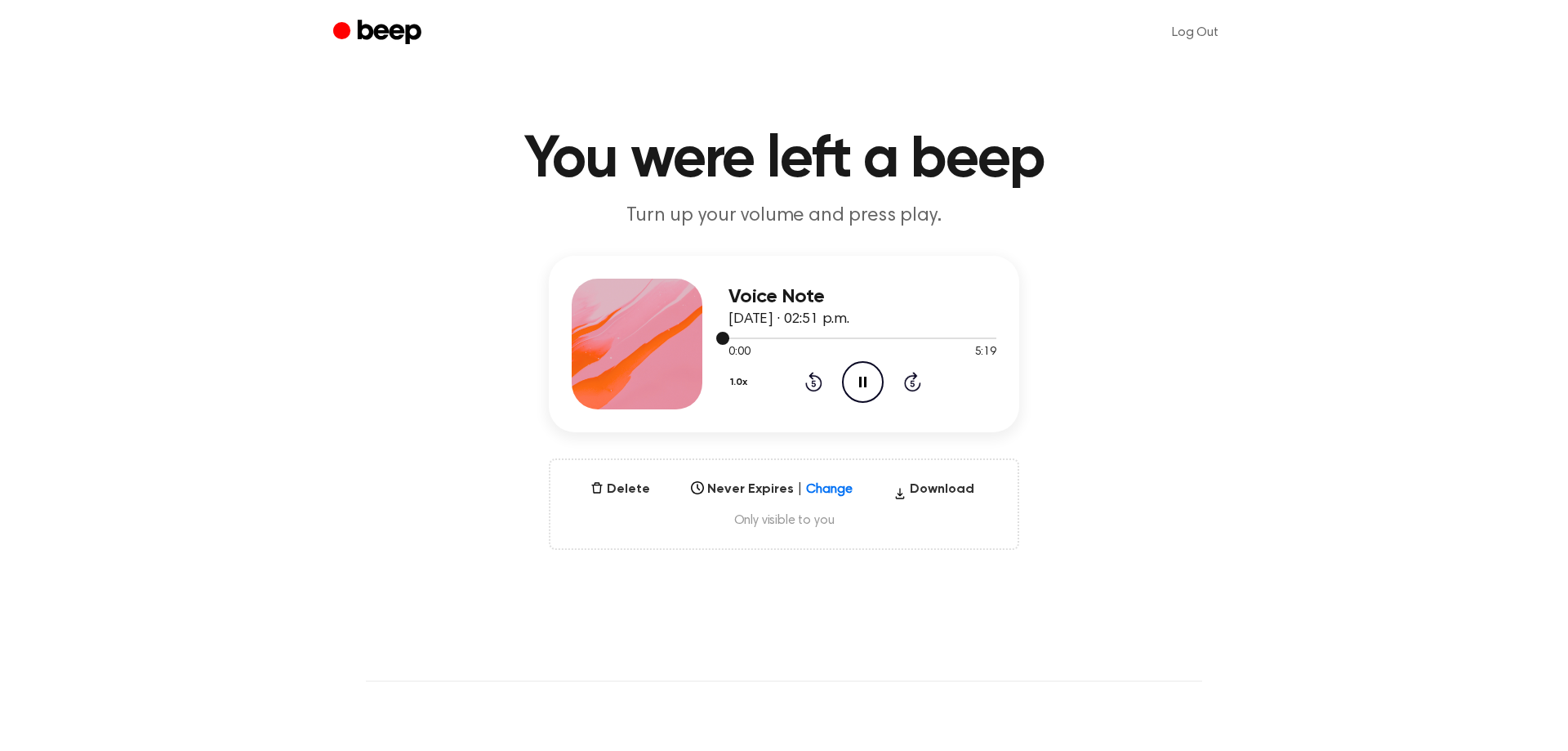 click at bounding box center (862, 338) 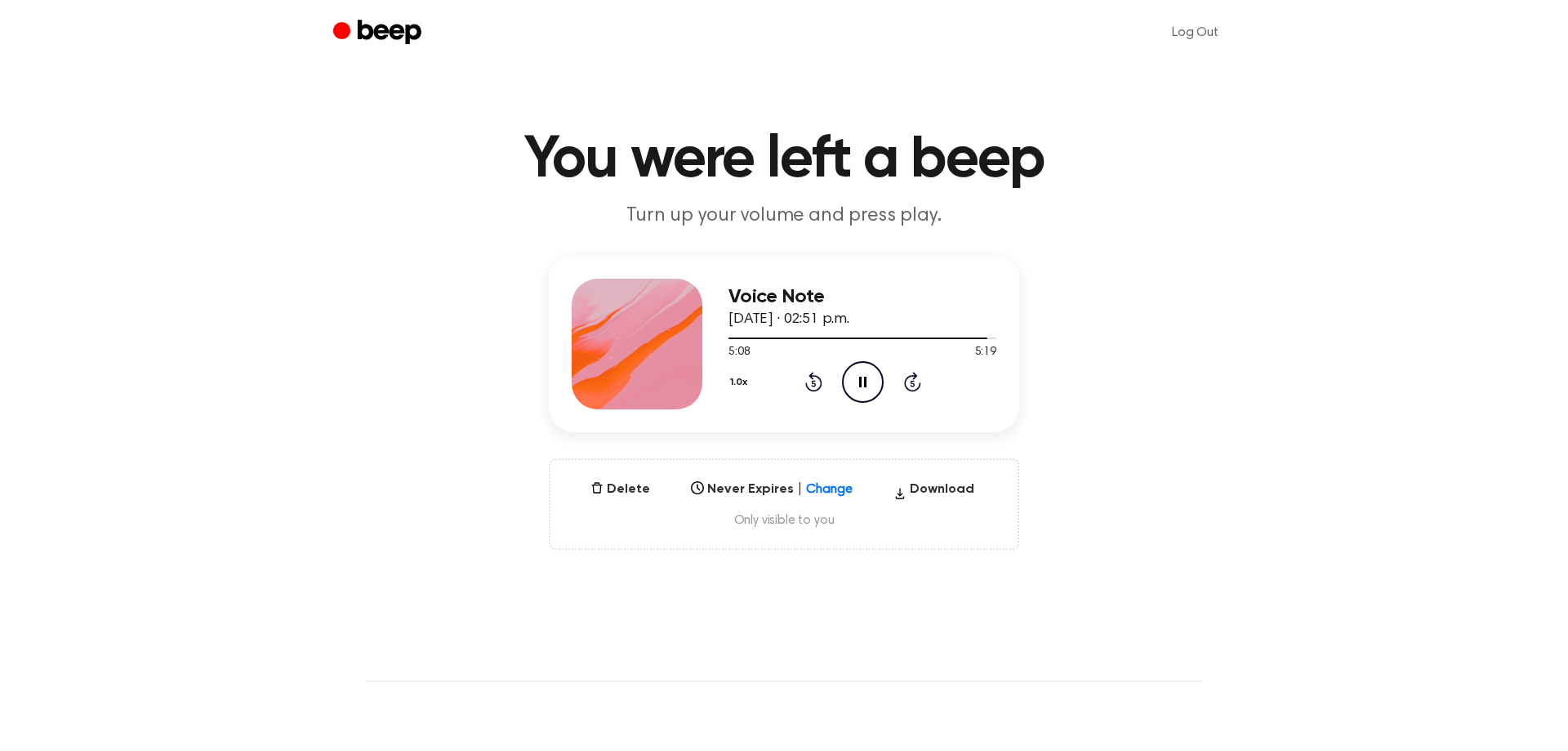 click on "Skip 5 seconds" 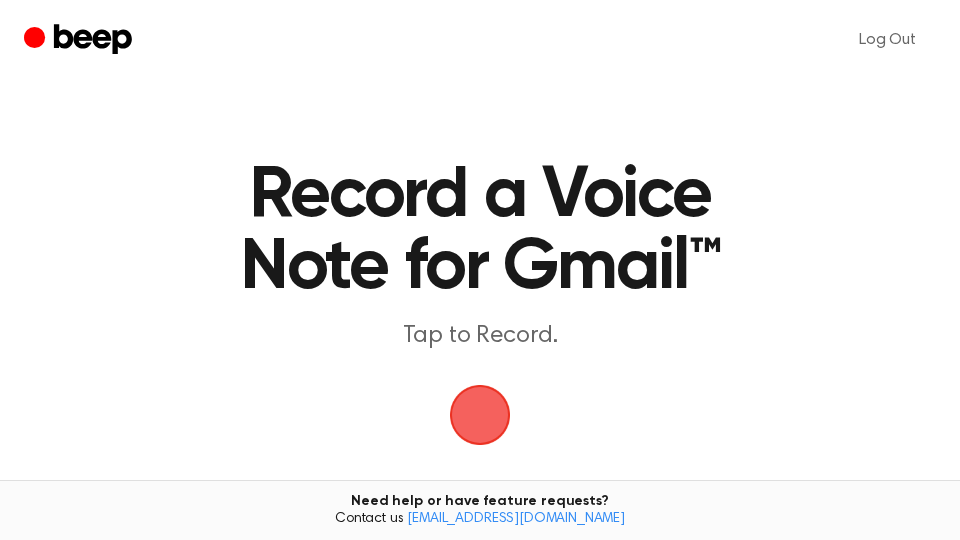 scroll, scrollTop: 0, scrollLeft: 0, axis: both 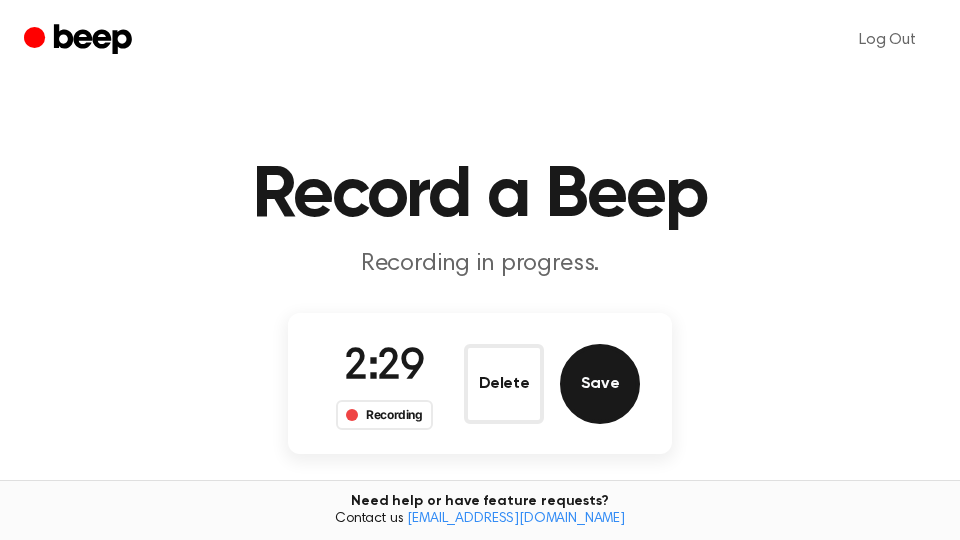 click on "Save" at bounding box center (600, 384) 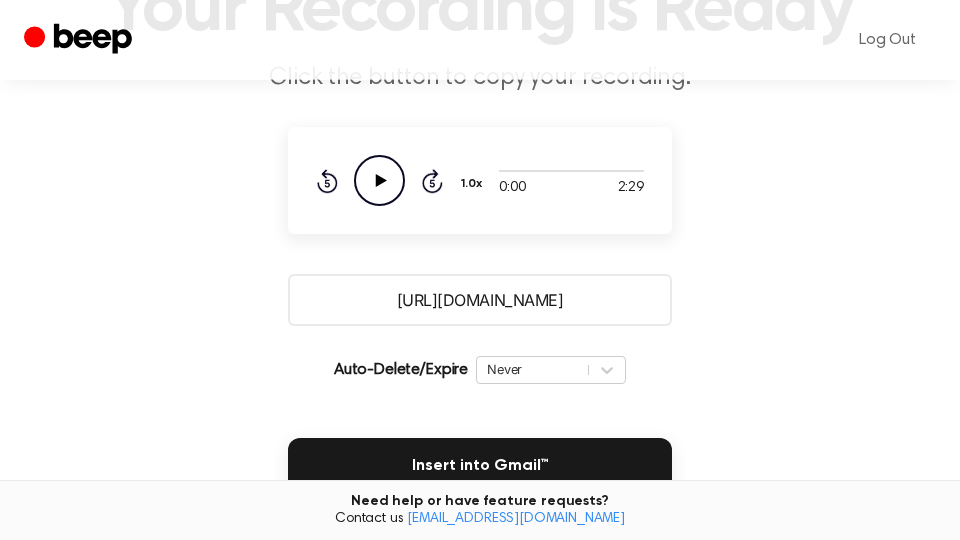 scroll, scrollTop: 340, scrollLeft: 0, axis: vertical 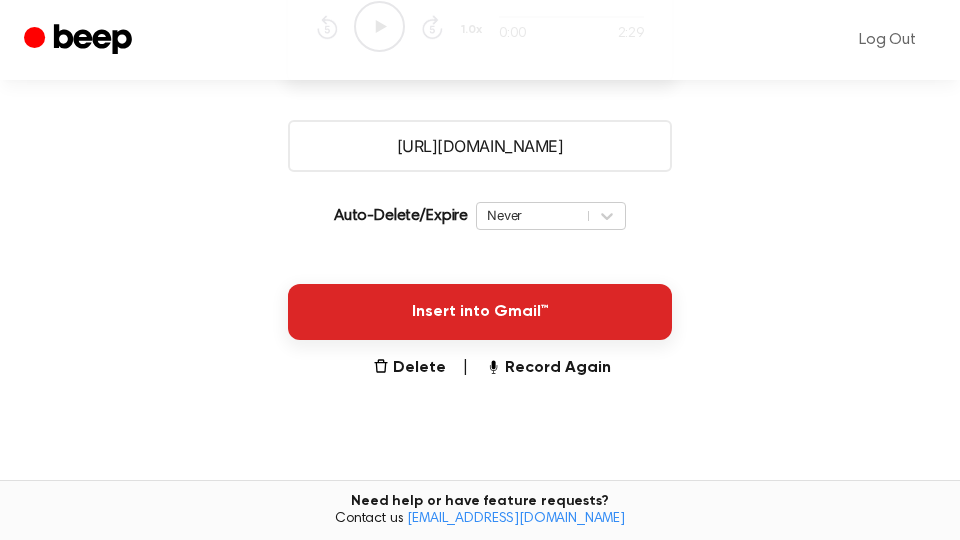 click on "Insert into Gmail™" at bounding box center (480, 312) 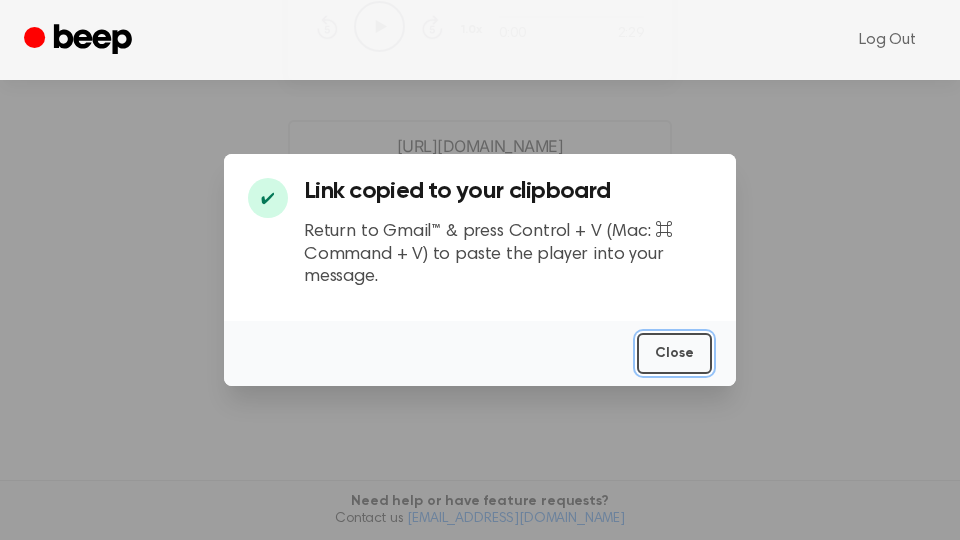 drag, startPoint x: 685, startPoint y: 355, endPoint x: 374, endPoint y: 359, distance: 311.02573 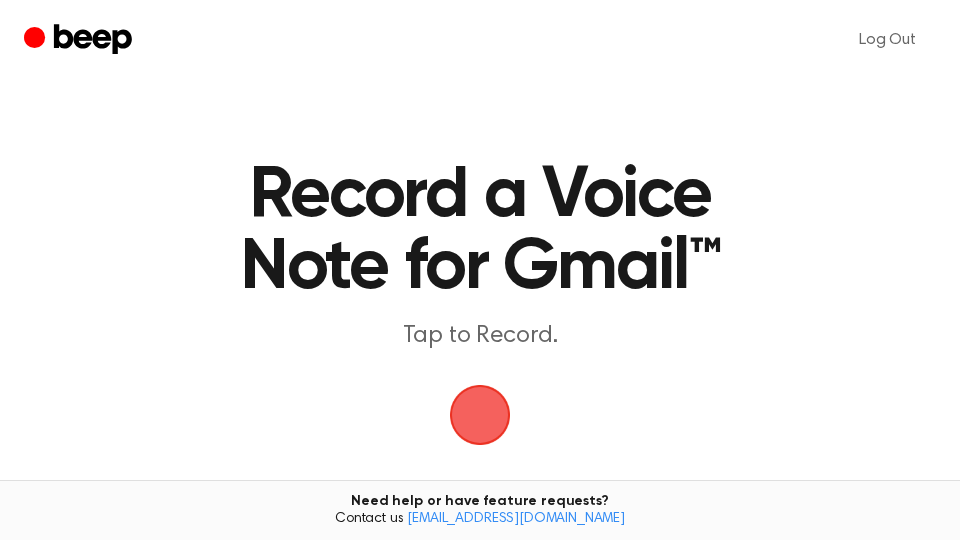 scroll, scrollTop: 0, scrollLeft: 0, axis: both 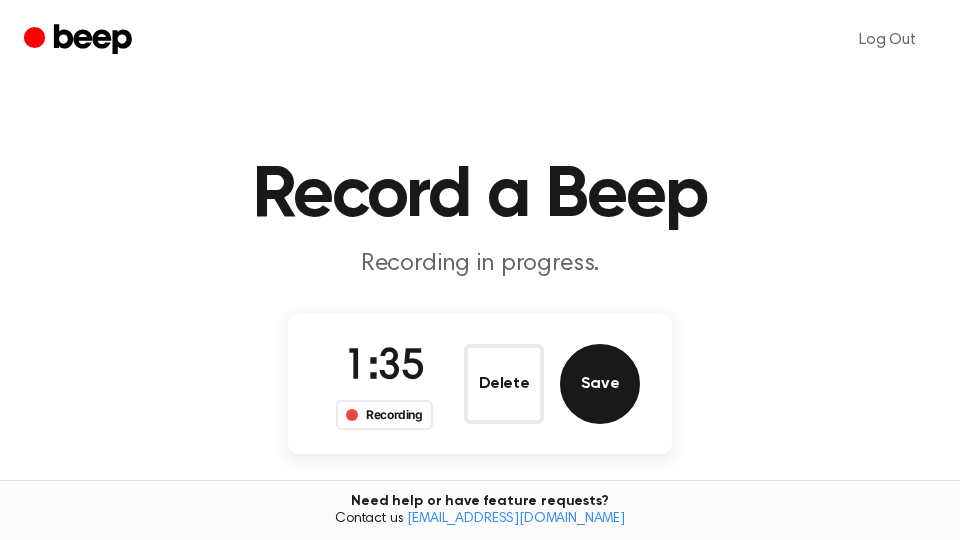 click on "Save" at bounding box center (600, 384) 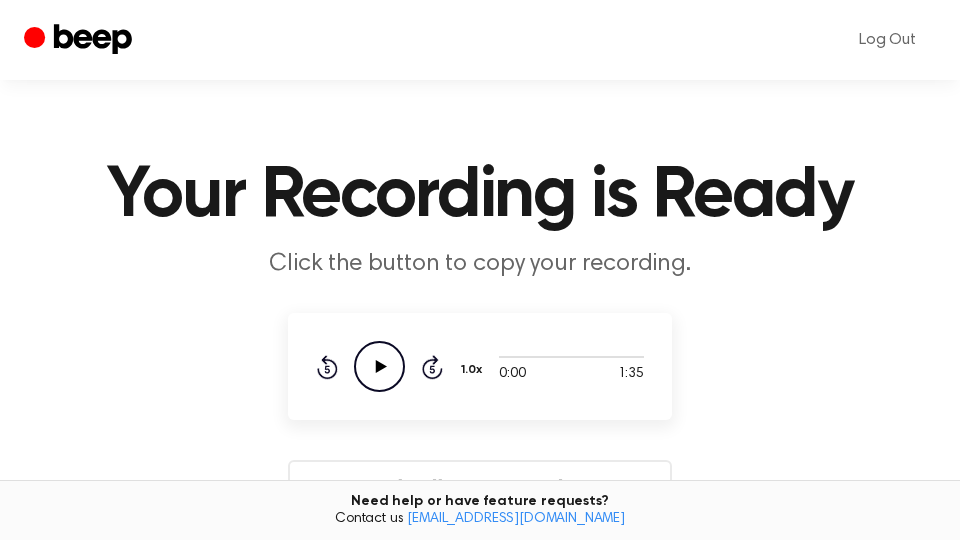 scroll, scrollTop: 340, scrollLeft: 0, axis: vertical 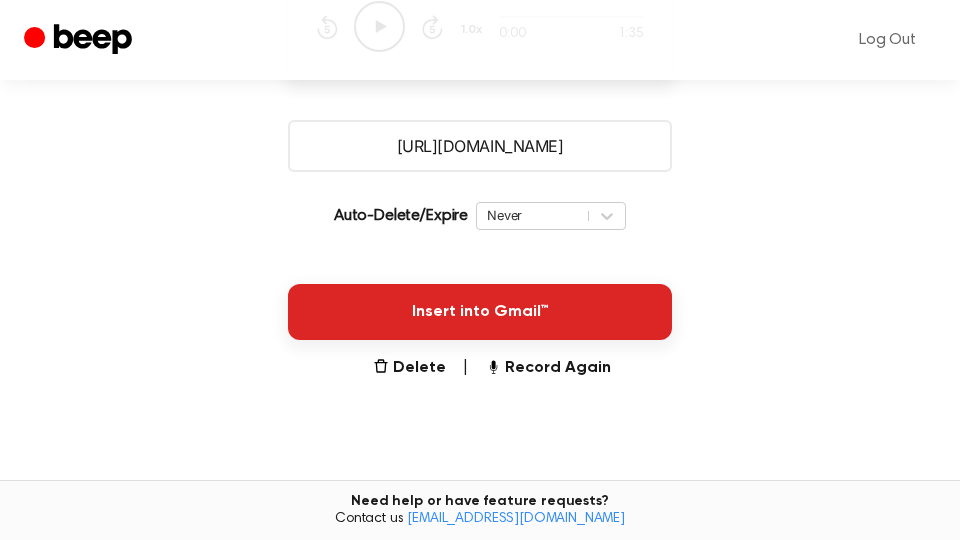 click on "Insert into Gmail™" at bounding box center (480, 312) 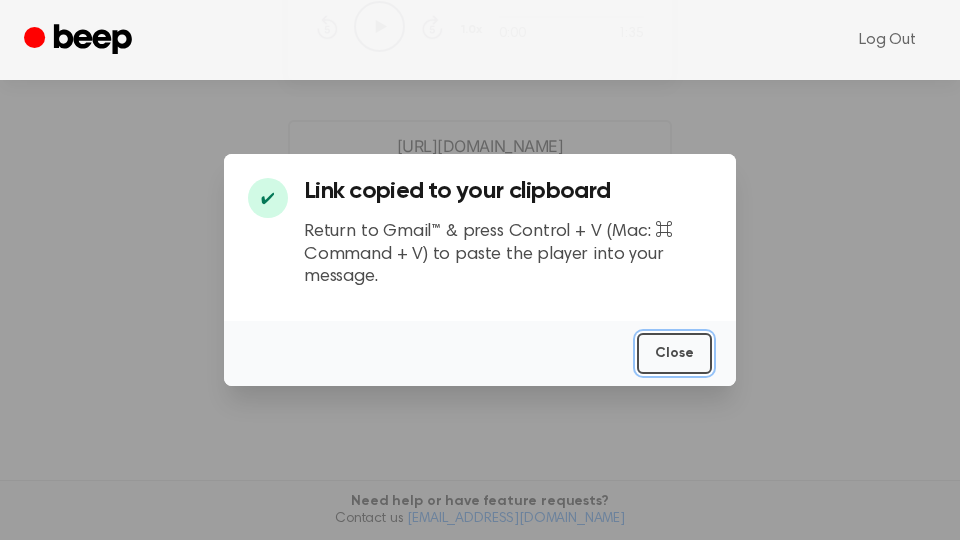 drag, startPoint x: 685, startPoint y: 347, endPoint x: 255, endPoint y: 315, distance: 431.18906 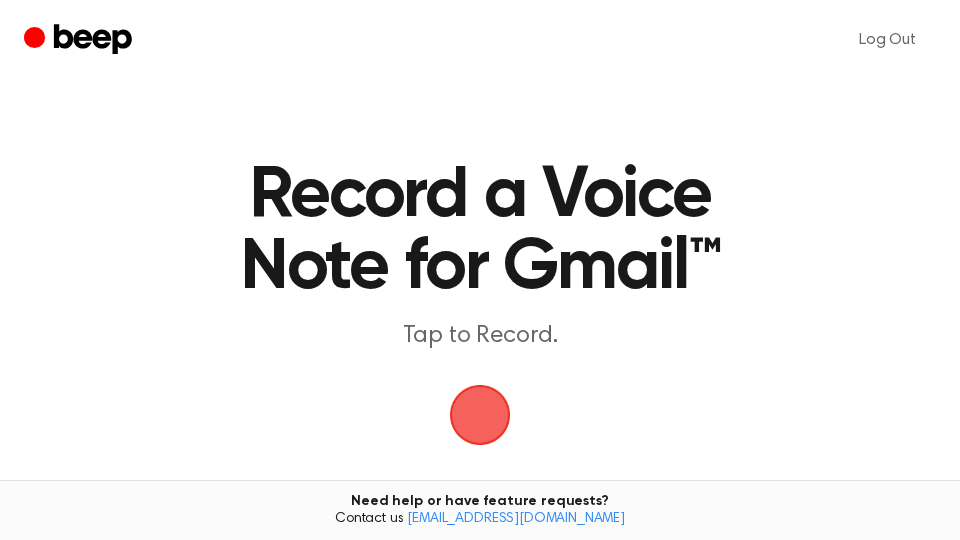 scroll, scrollTop: 0, scrollLeft: 0, axis: both 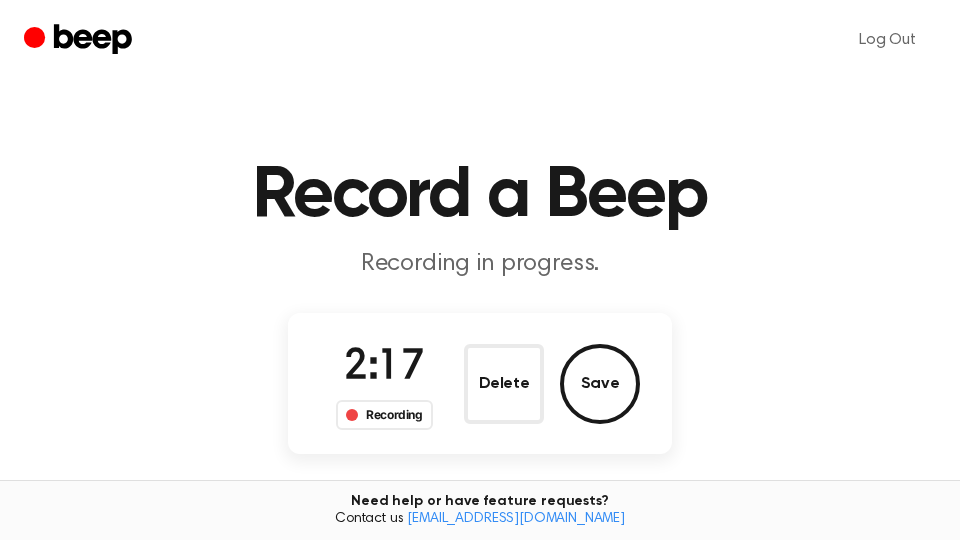 click on "Save" at bounding box center [600, 384] 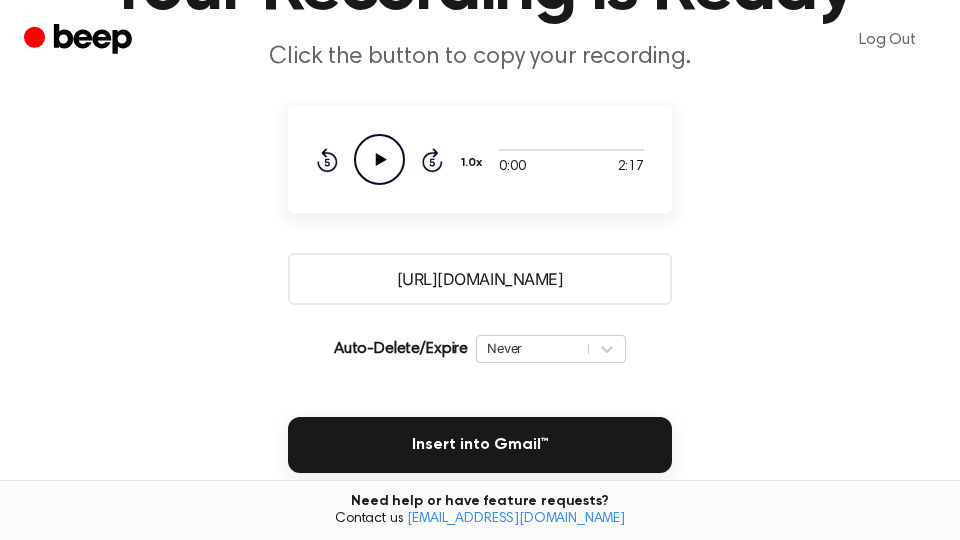 scroll, scrollTop: 340, scrollLeft: 0, axis: vertical 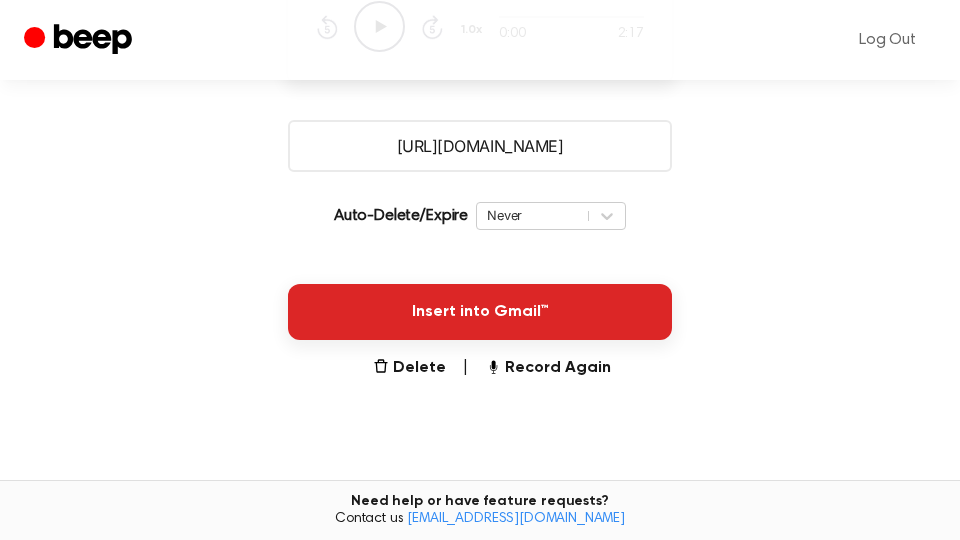 click on "Insert into Gmail™" at bounding box center (480, 312) 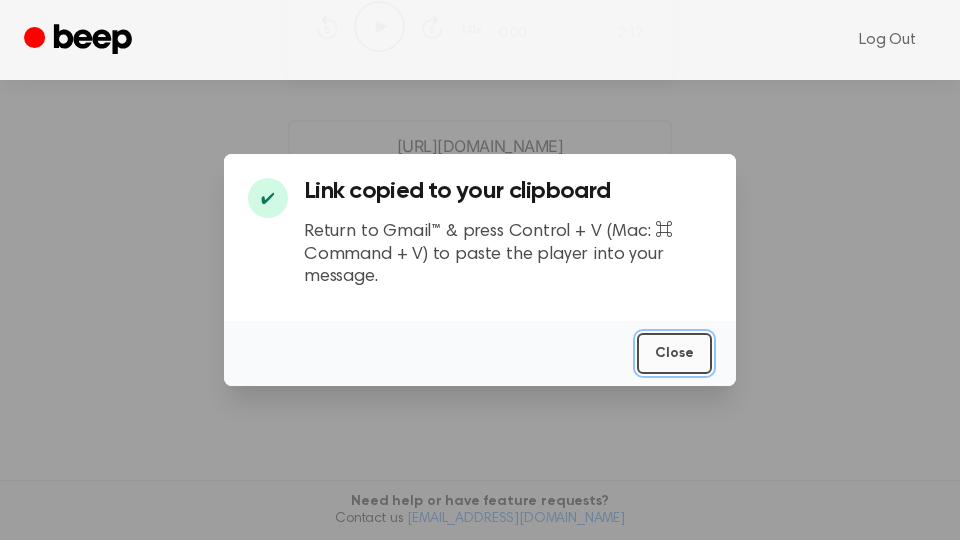 click on "Close" at bounding box center [674, 353] 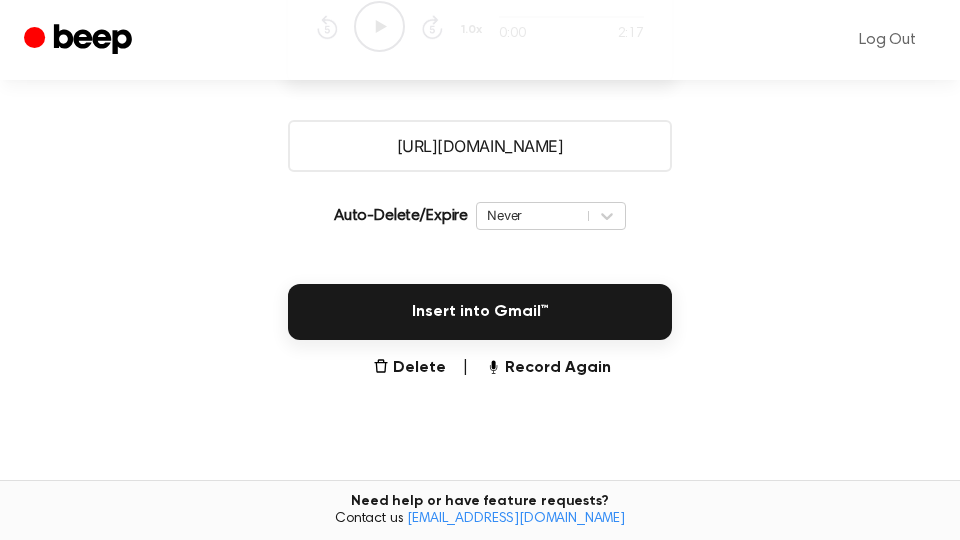 scroll, scrollTop: 0, scrollLeft: 0, axis: both 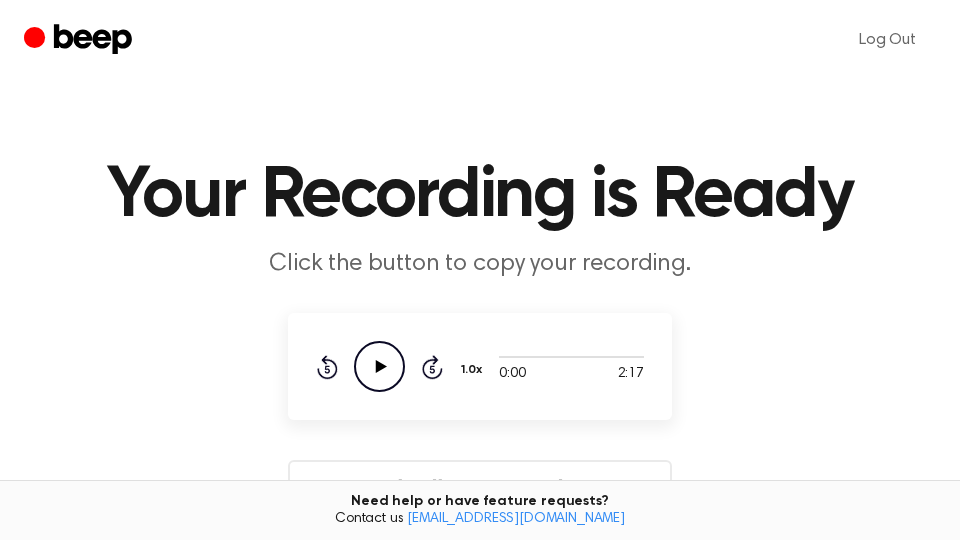 click on "Play Audio" 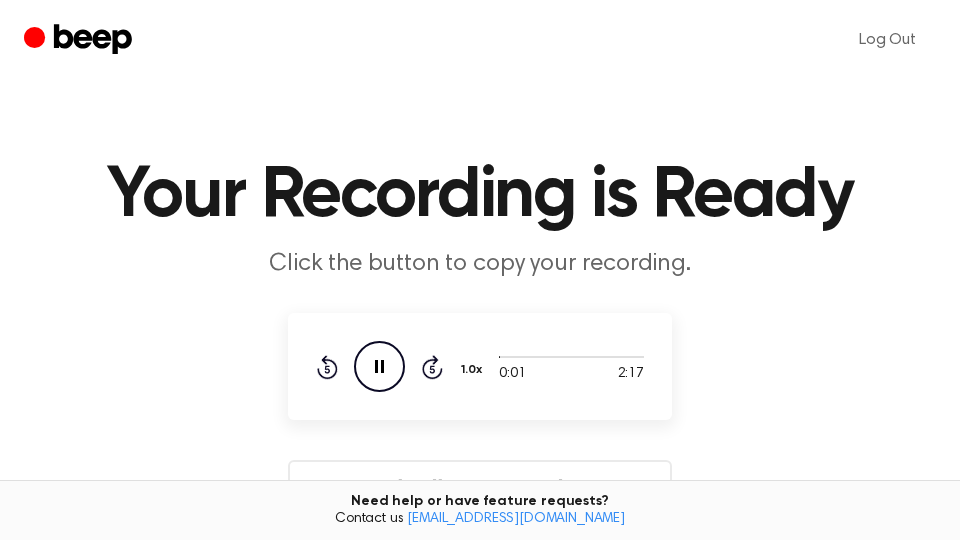 click on "Pause Audio" 